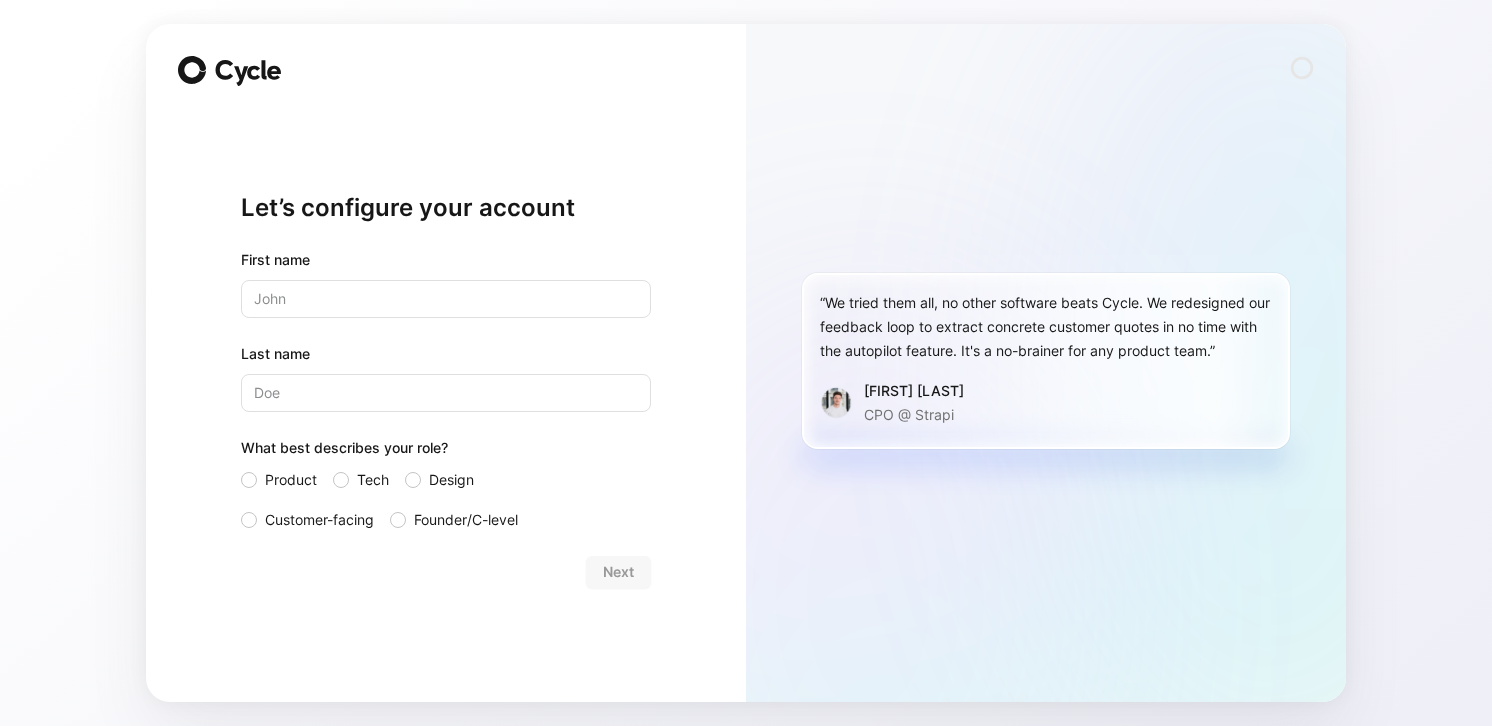 scroll, scrollTop: 0, scrollLeft: 0, axis: both 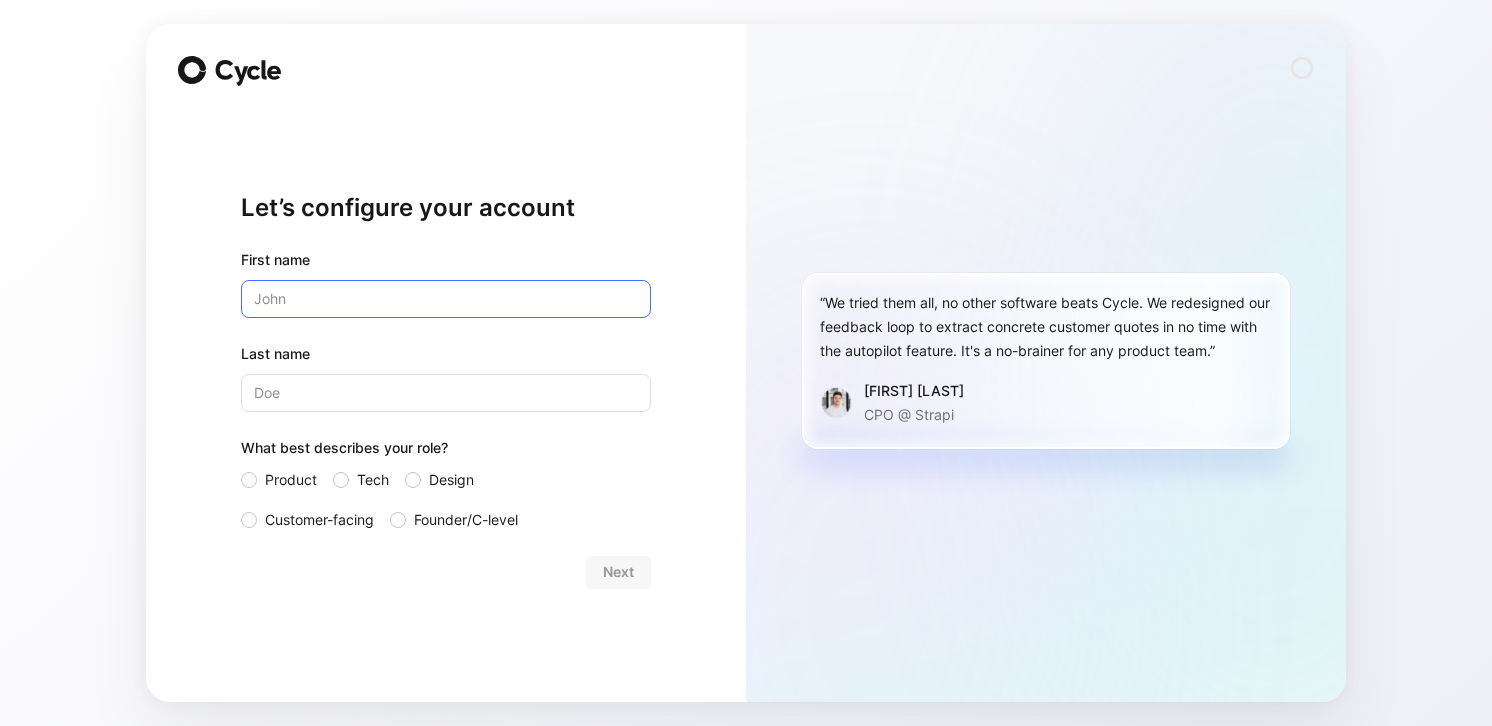 click at bounding box center [446, 299] 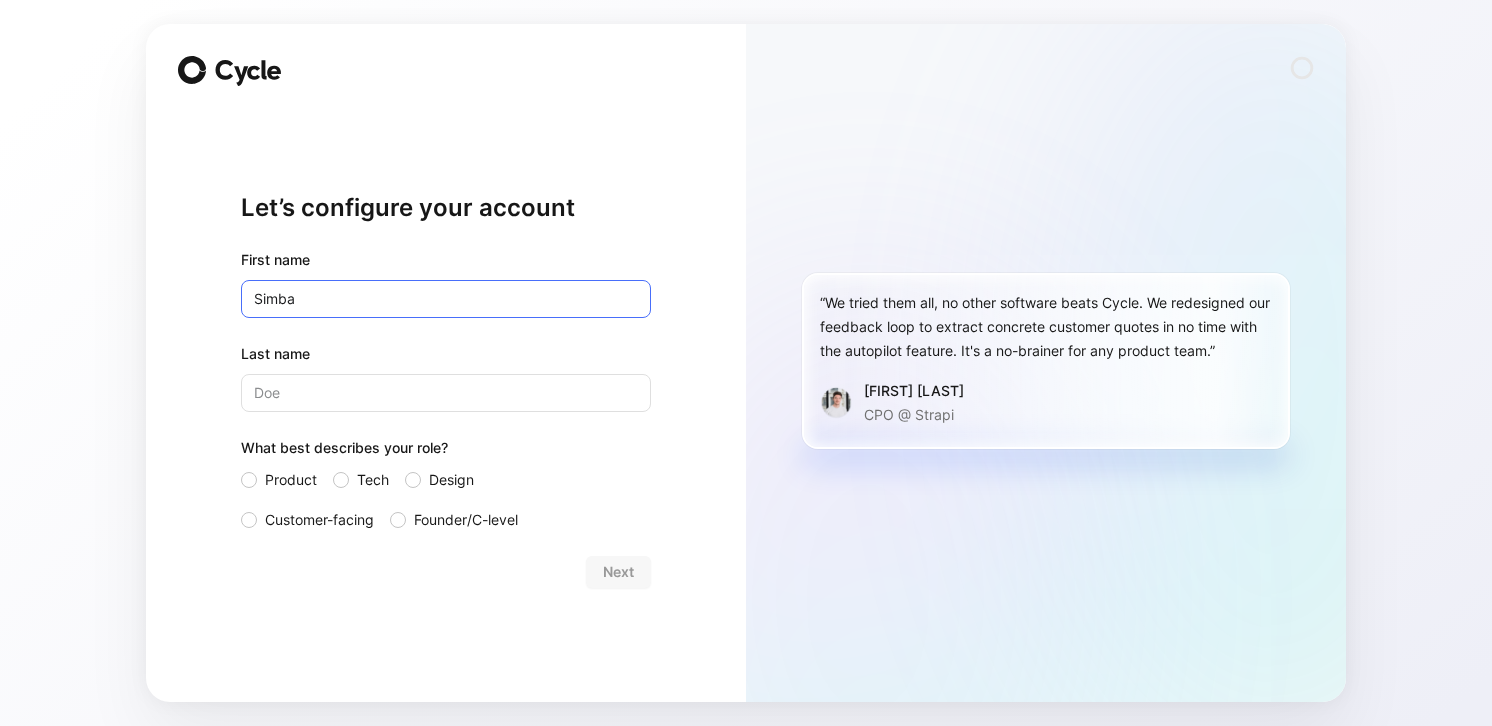 type on "Simba" 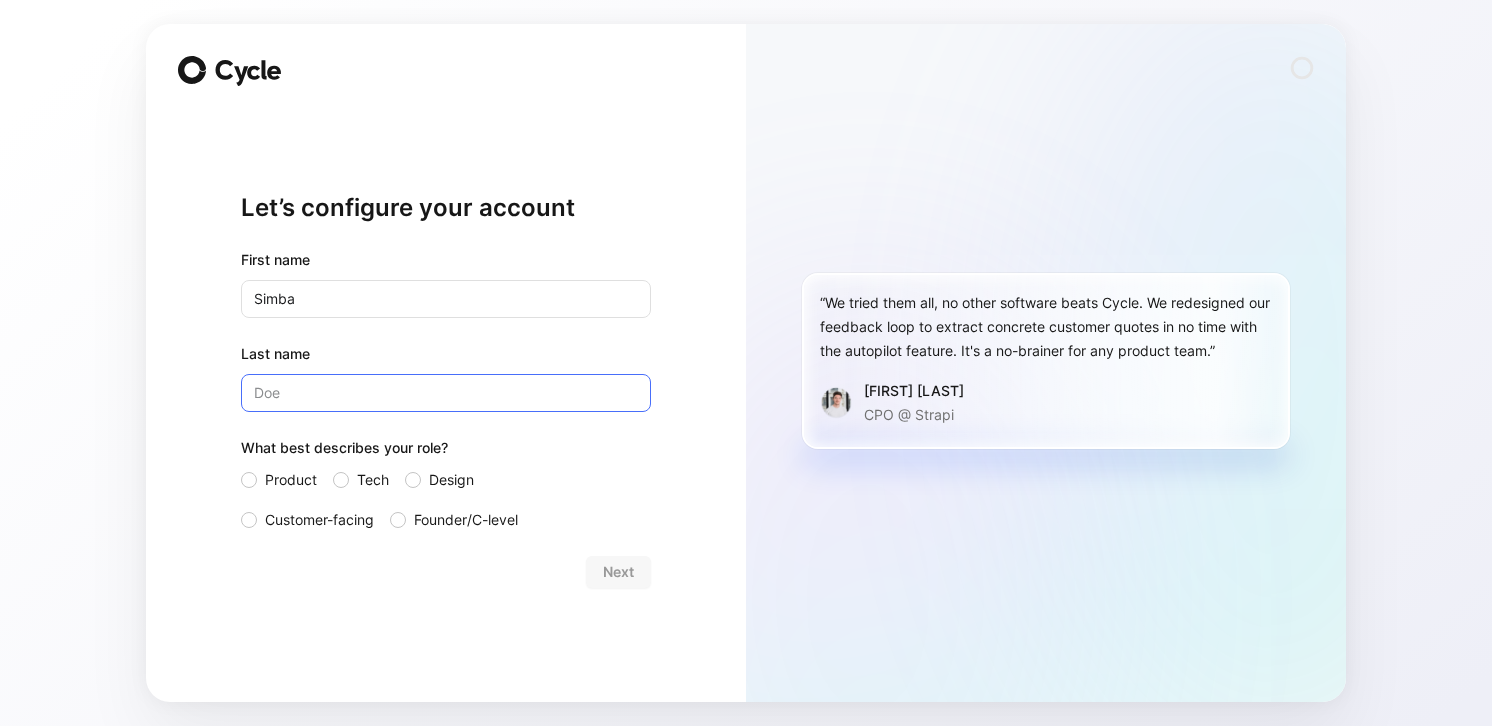 click on "Last name" at bounding box center (446, 393) 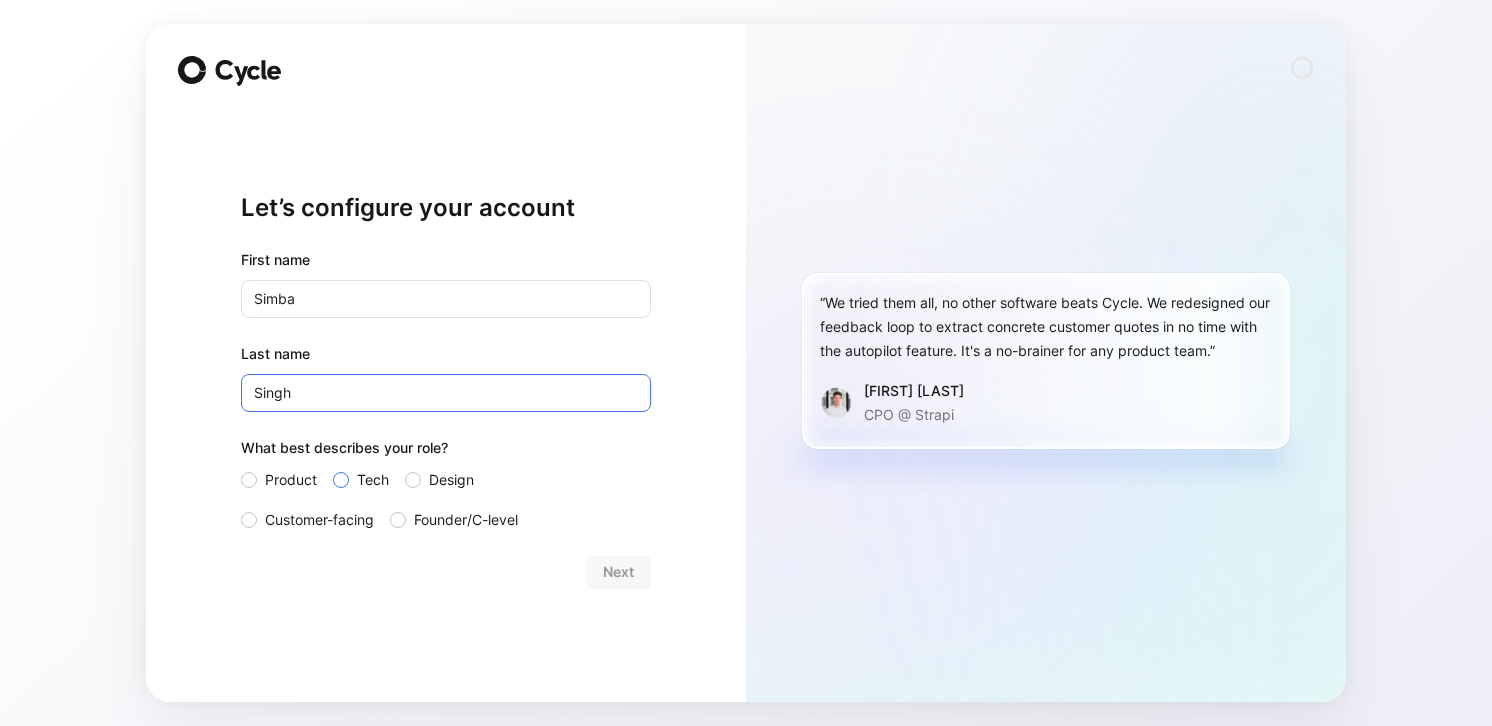type on "Singh" 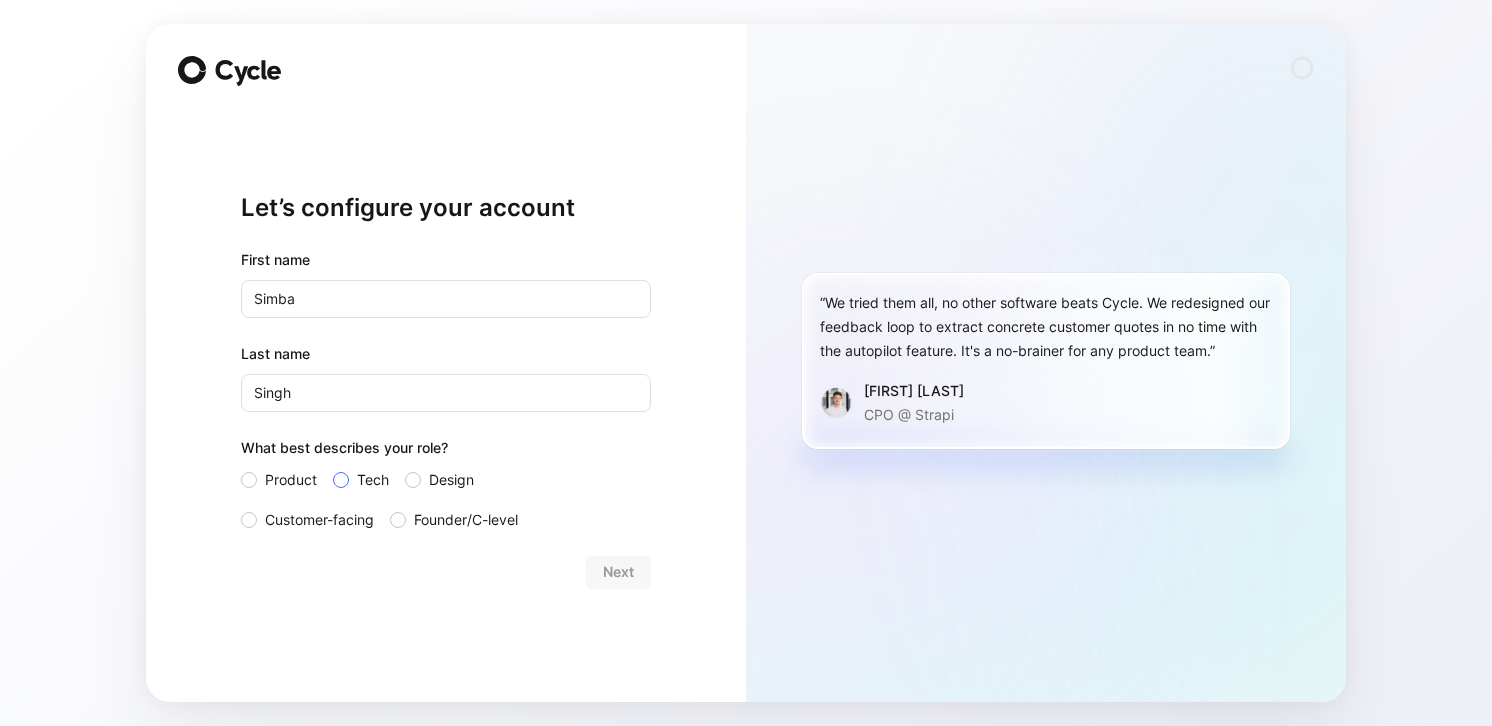 click on "Tech" at bounding box center (361, 480) 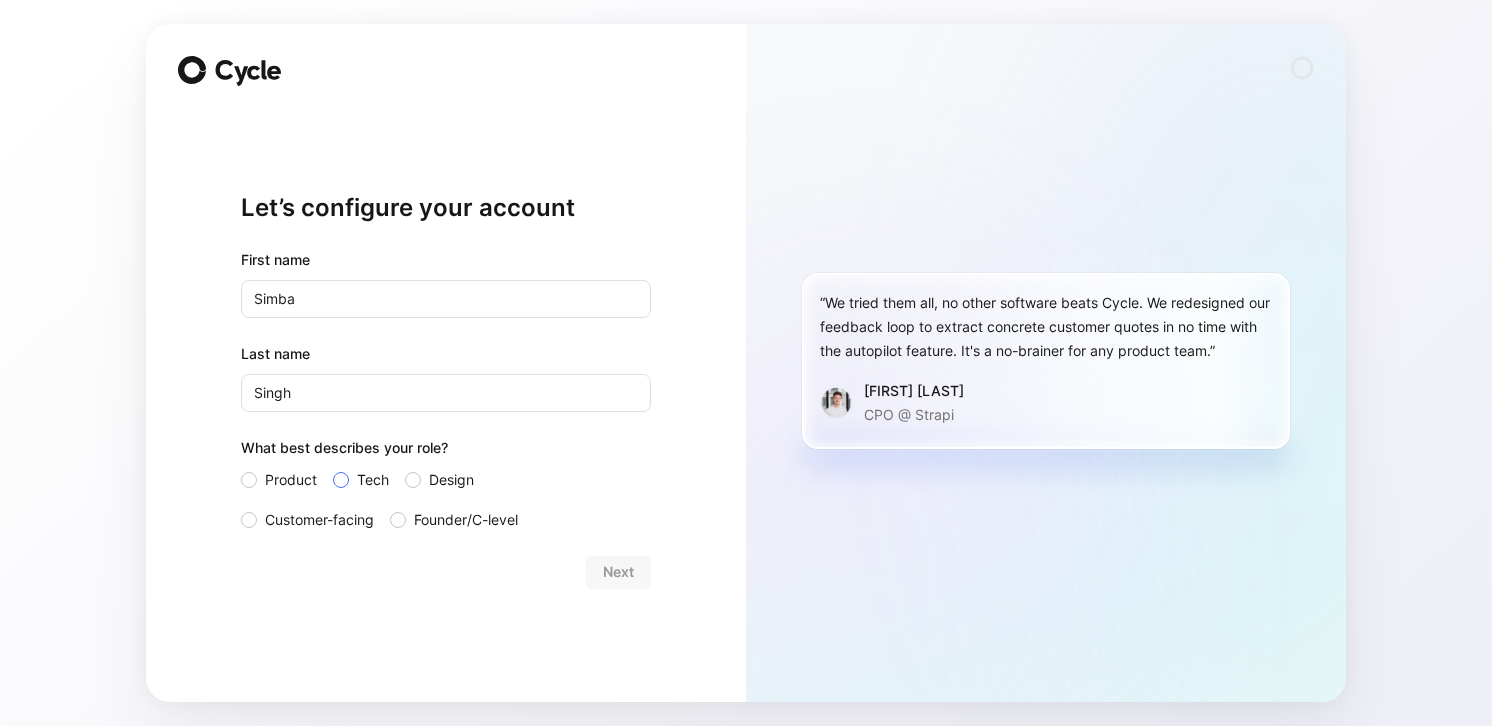 click on "Tech" at bounding box center [333, 468] 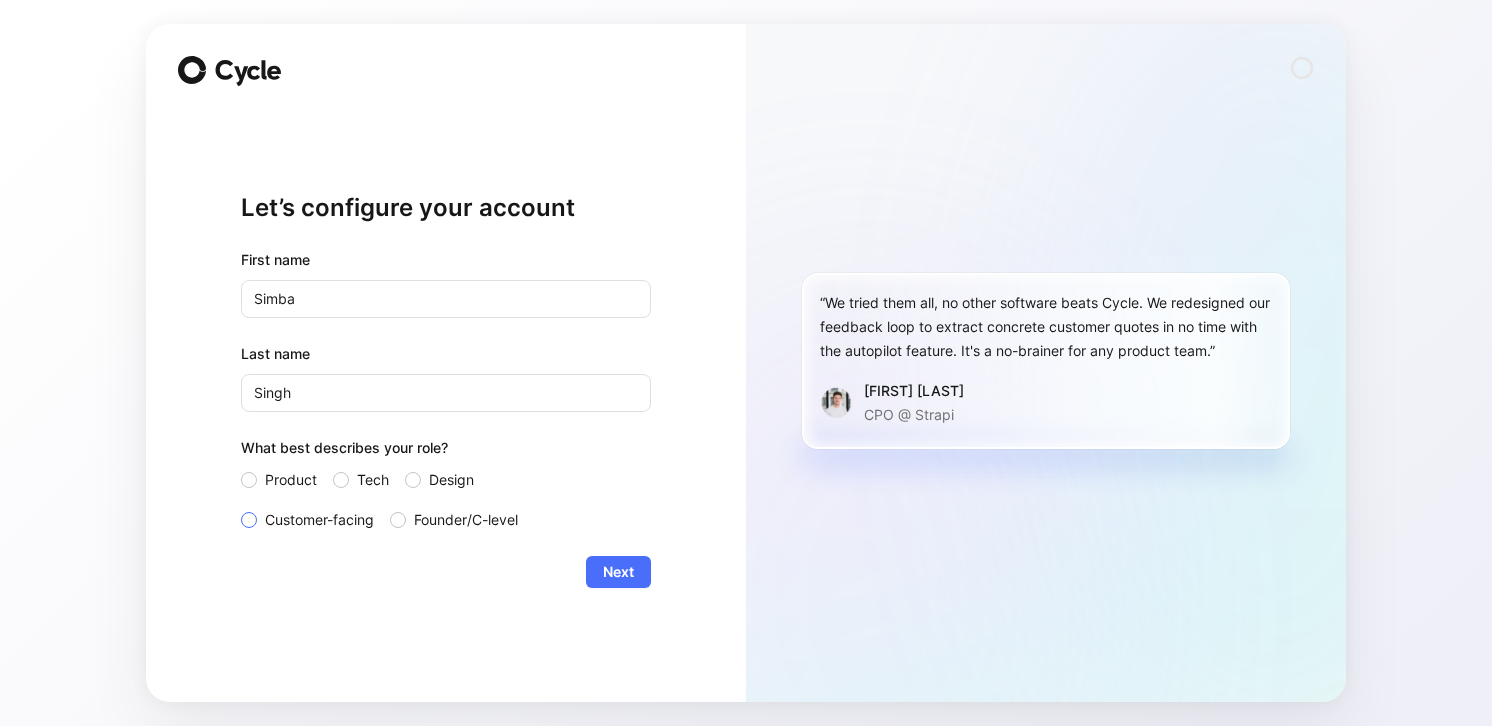 click on "Customer-facing" at bounding box center (319, 520) 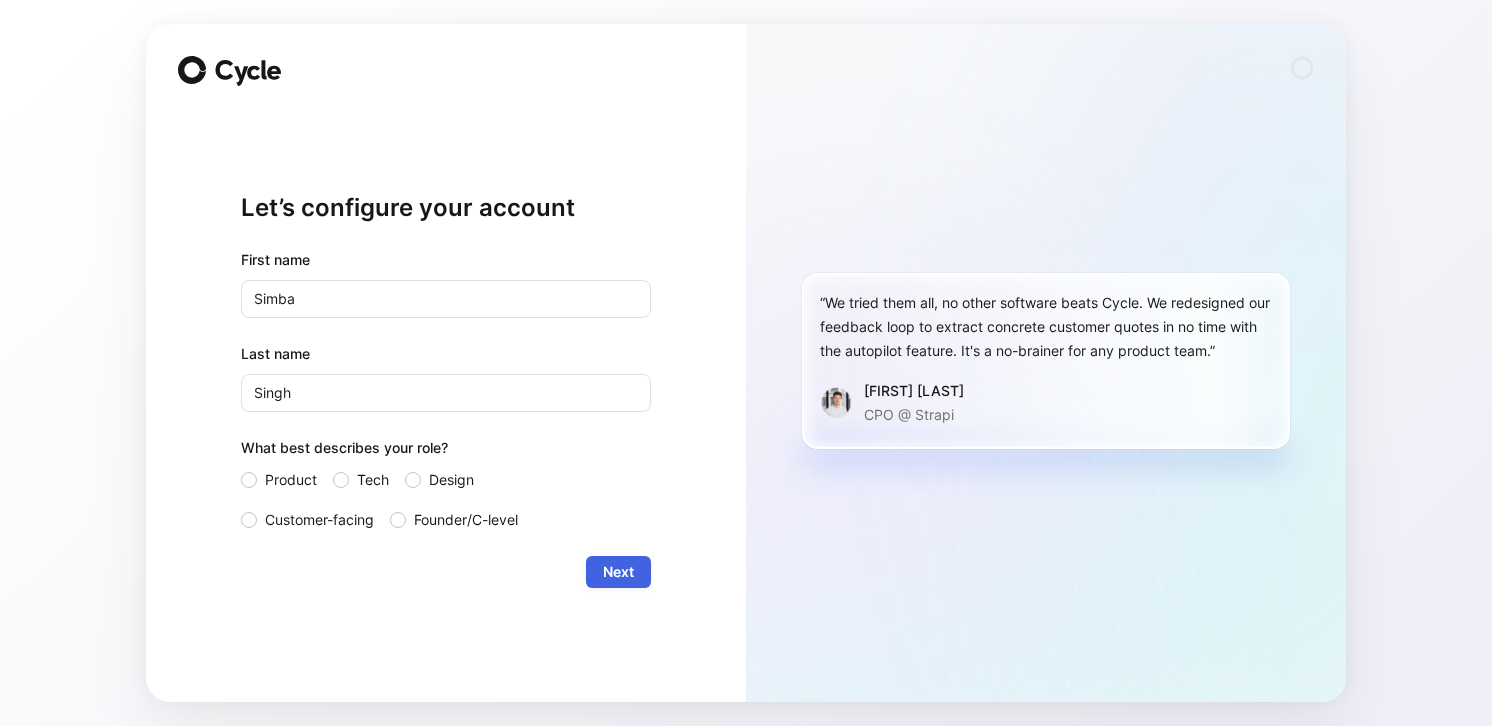 click on "Next" at bounding box center (618, 572) 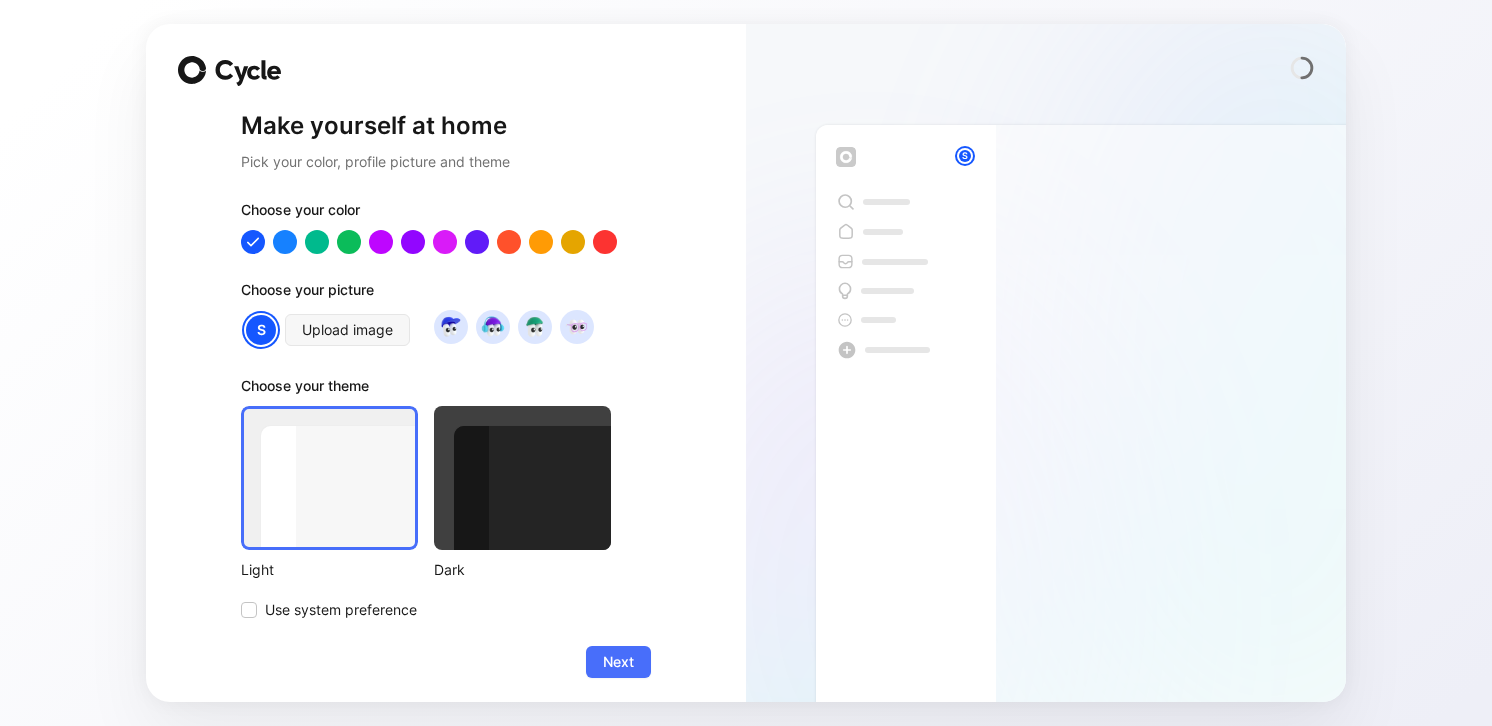 click at bounding box center (522, 478) 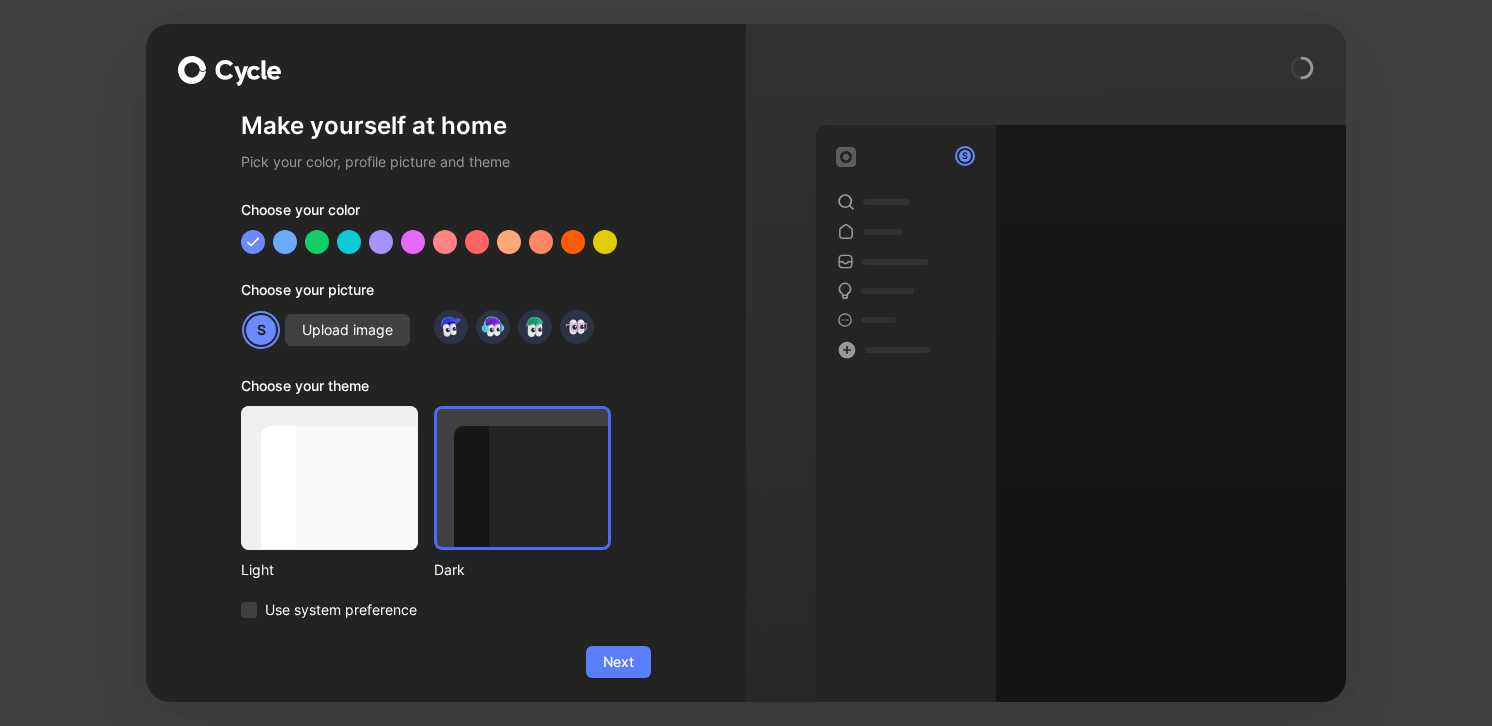 click on "Next" at bounding box center (618, 662) 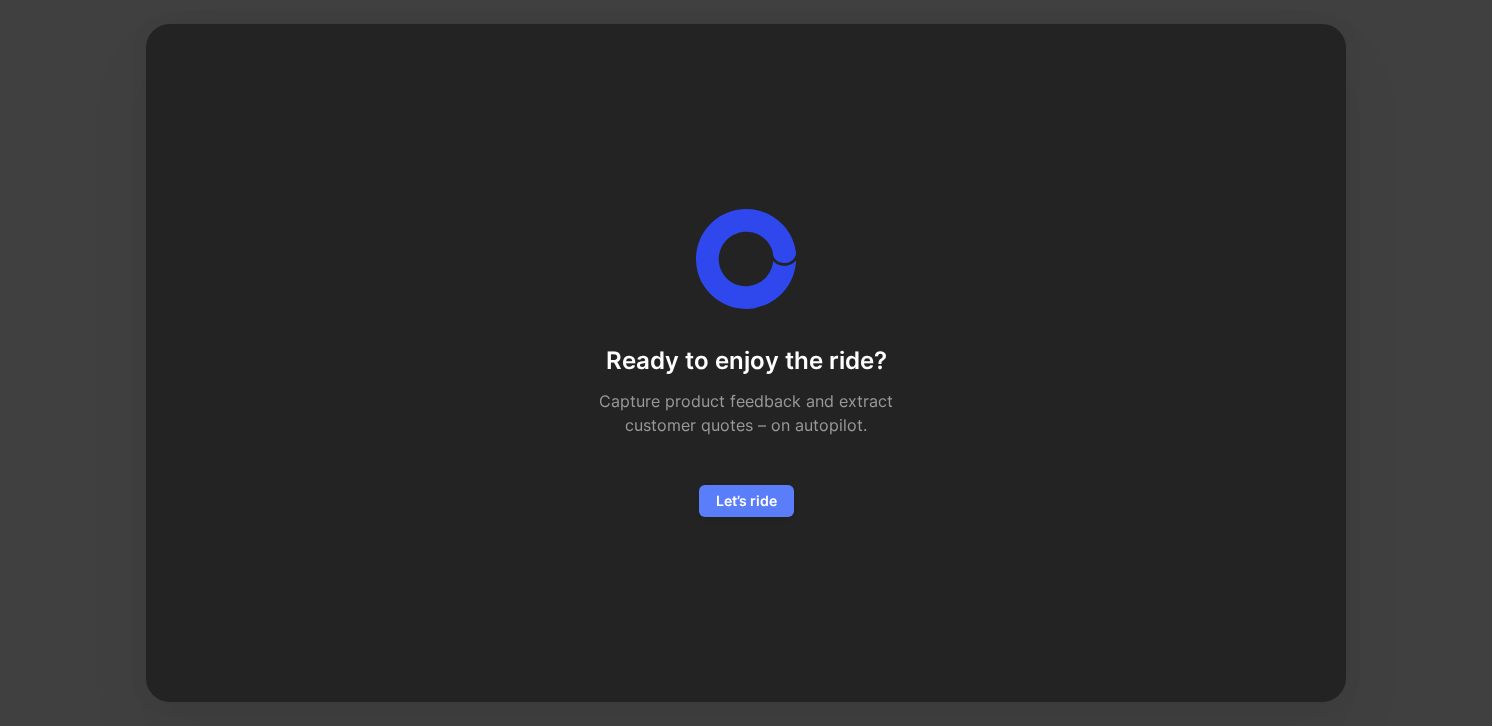 click on "Let’s ride" at bounding box center [746, 501] 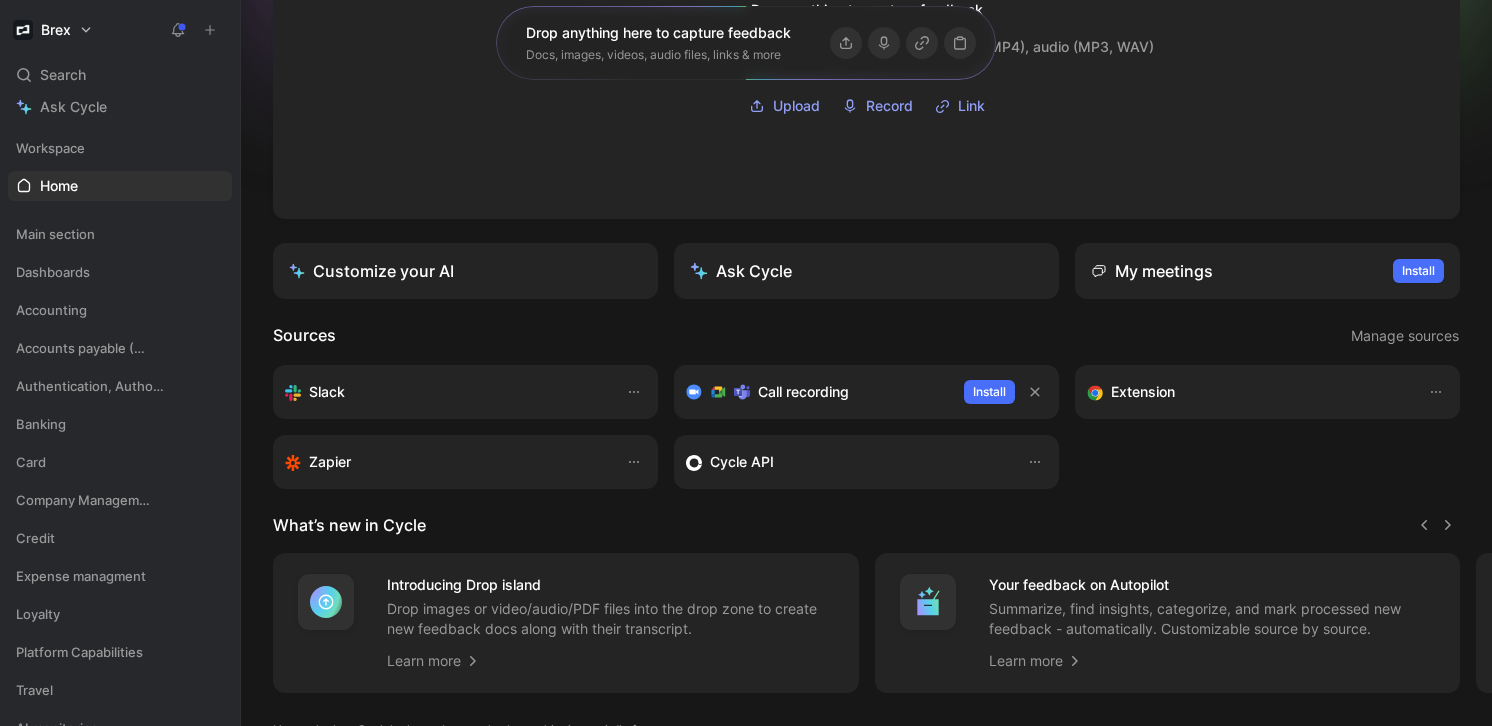 scroll, scrollTop: 225, scrollLeft: 0, axis: vertical 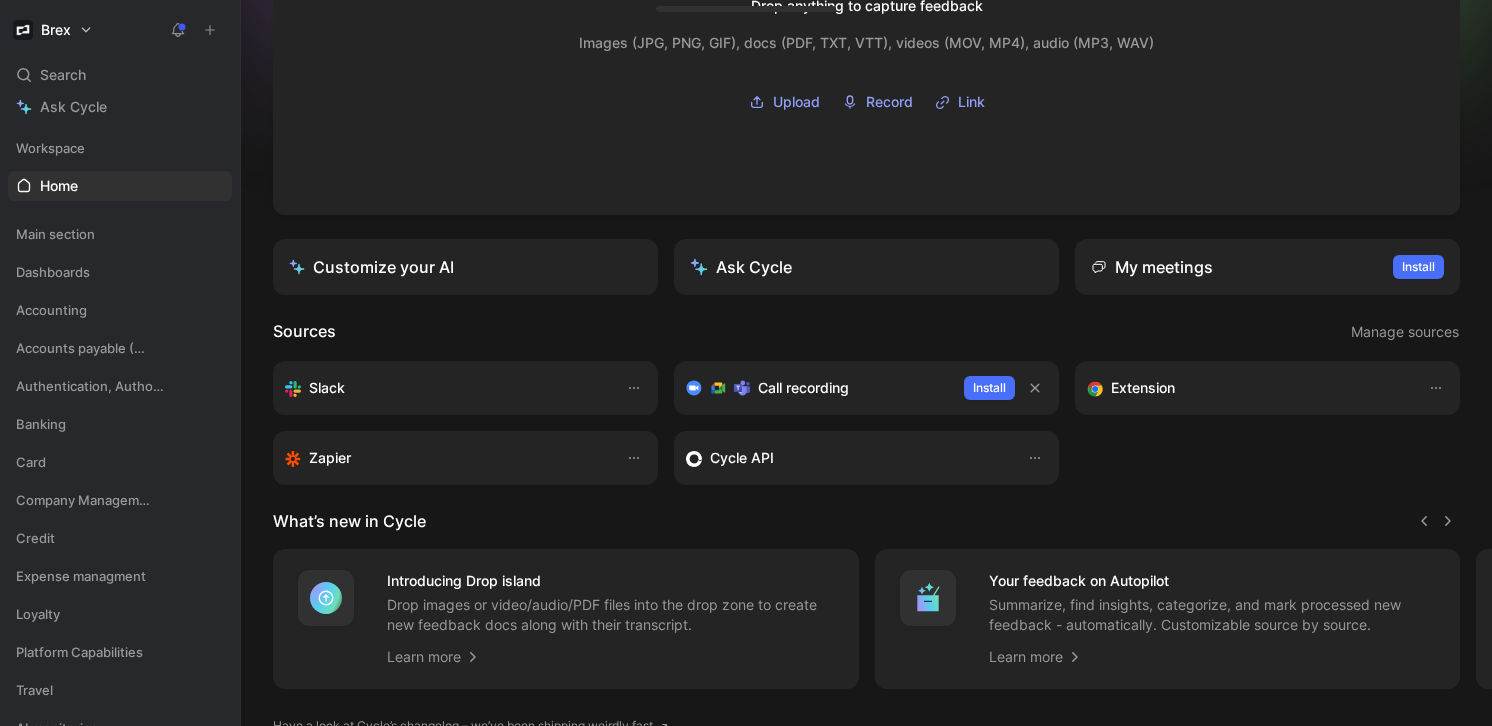 click on "Dashboards" at bounding box center (120, 237) 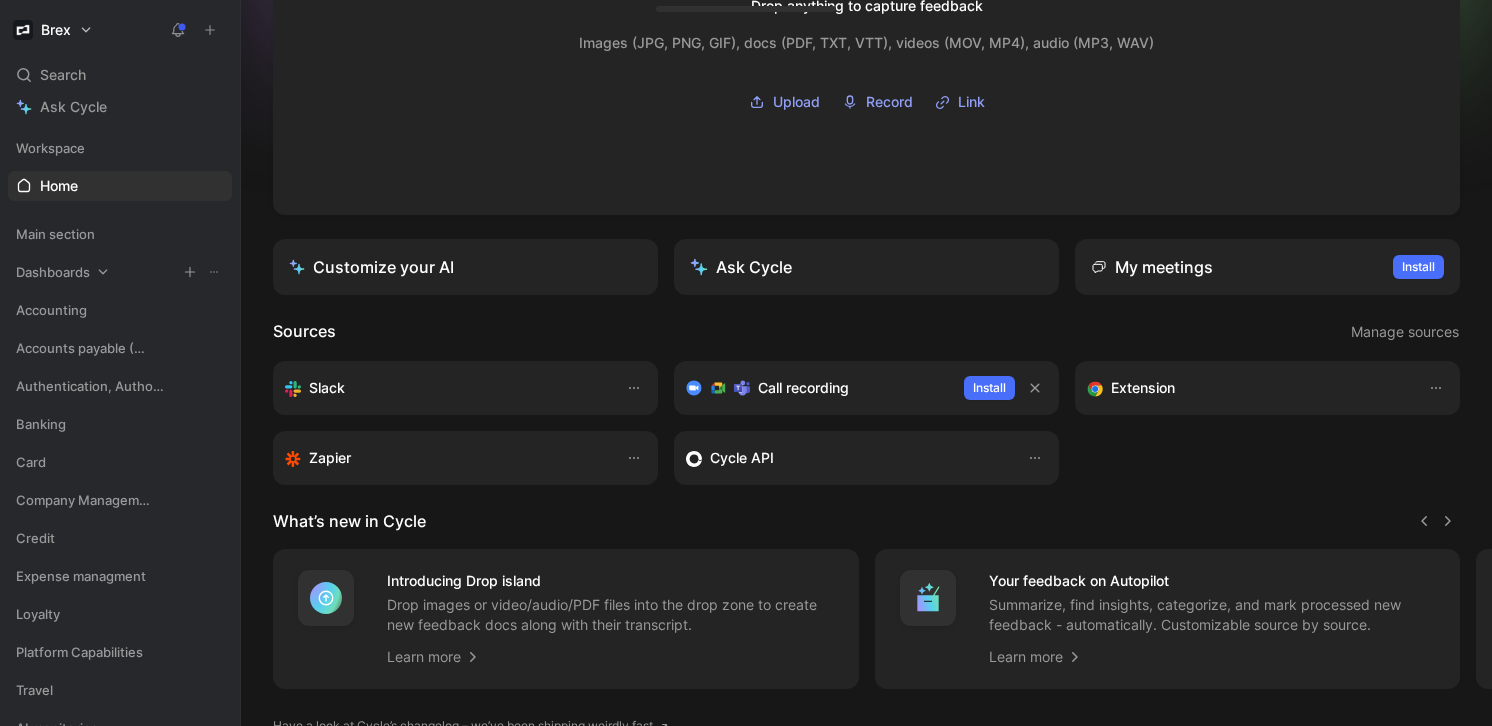 click at bounding box center (108, 234) 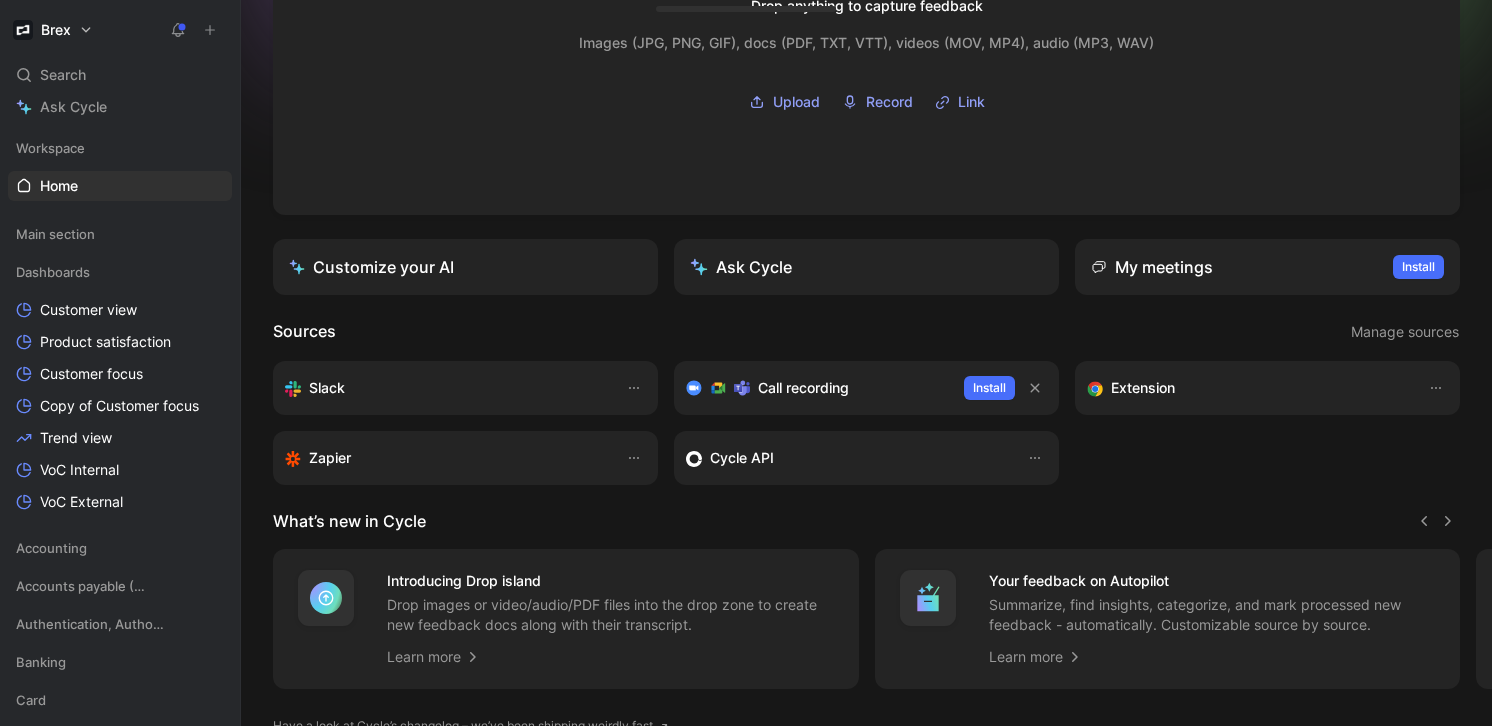 scroll, scrollTop: 316, scrollLeft: 0, axis: vertical 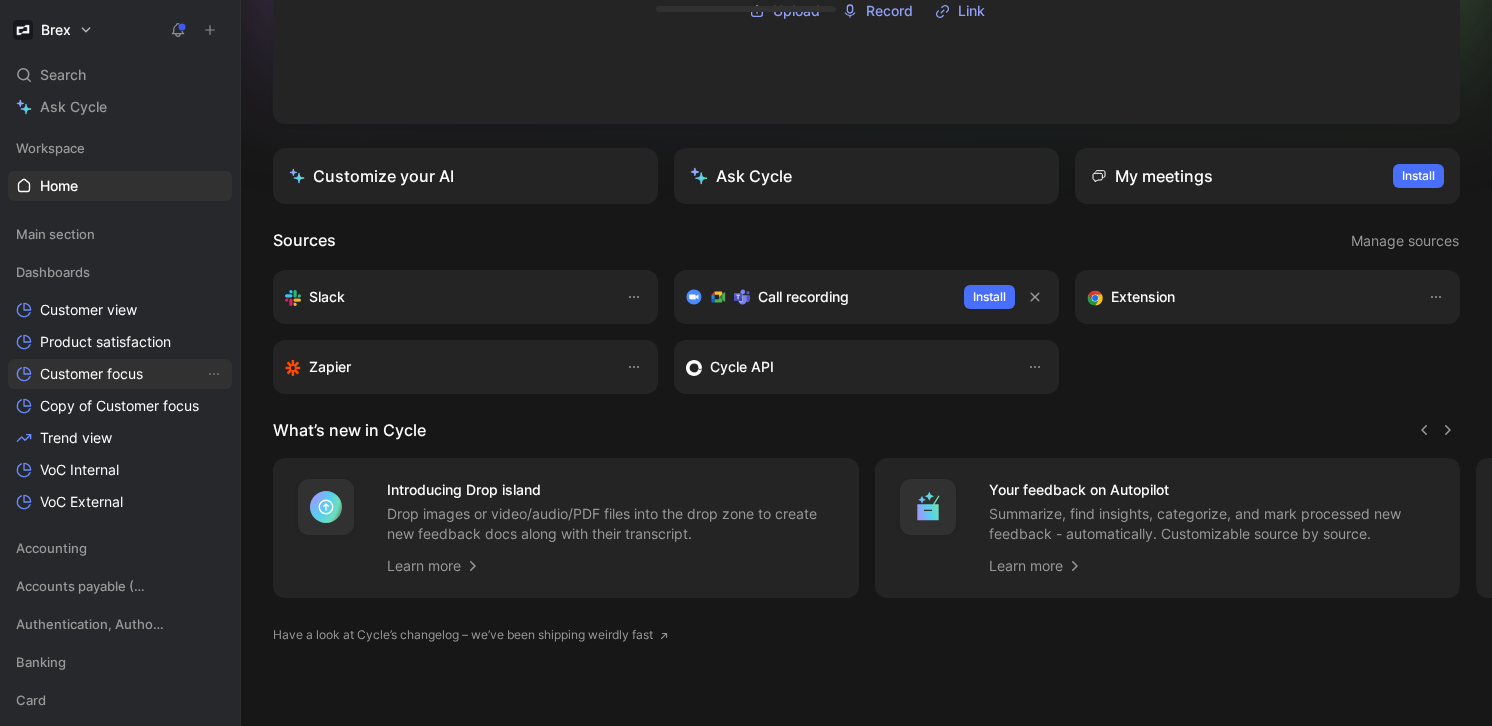 click on "Customer focus" at bounding box center (91, 374) 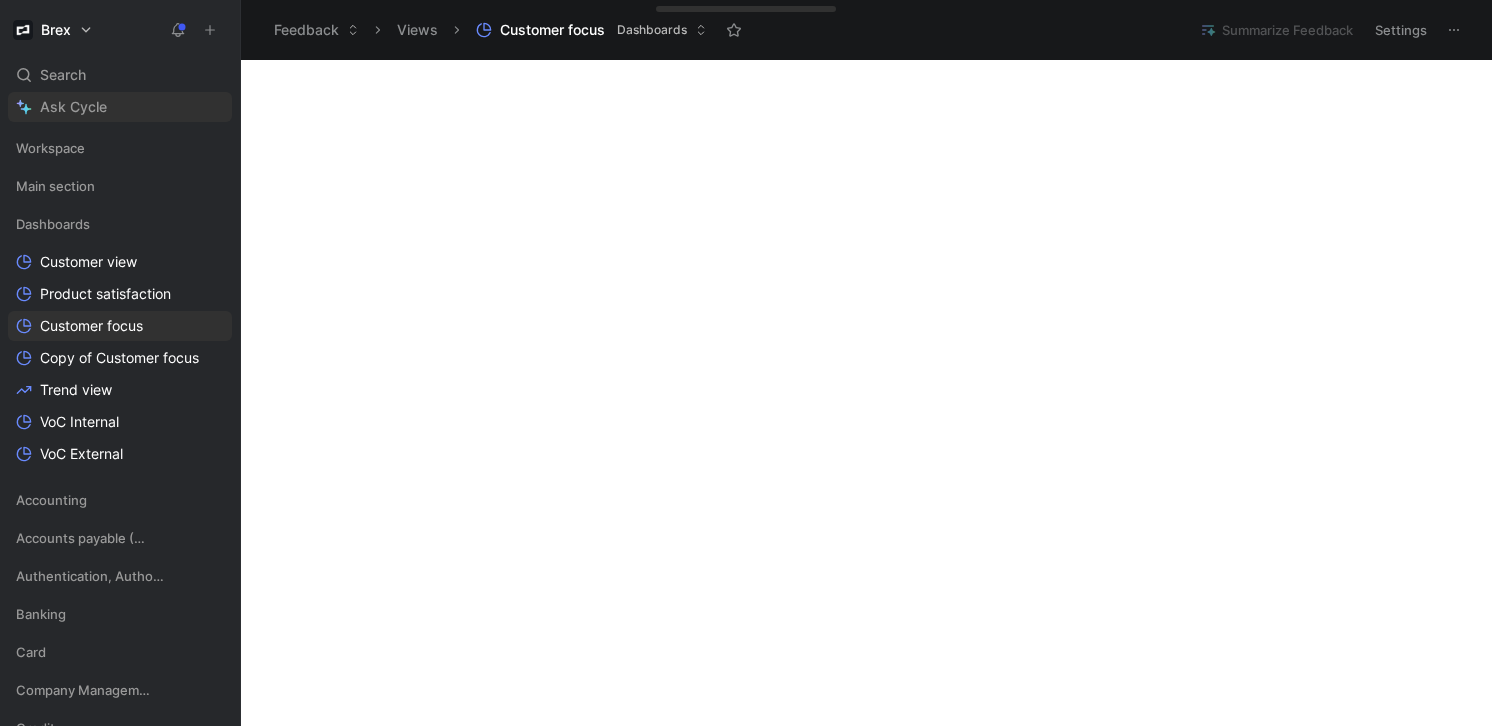 click on "Ask Cycle" at bounding box center (120, 107) 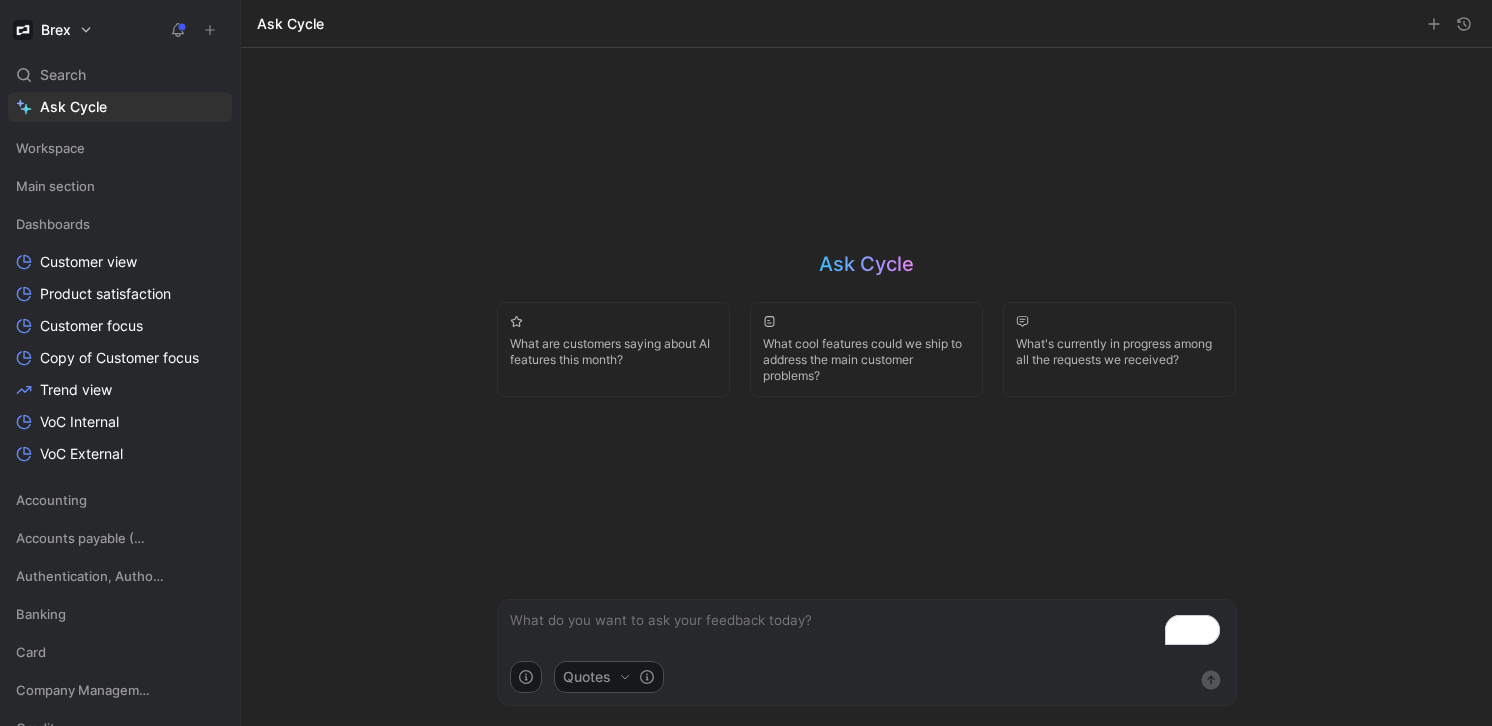 click at bounding box center (867, 630) 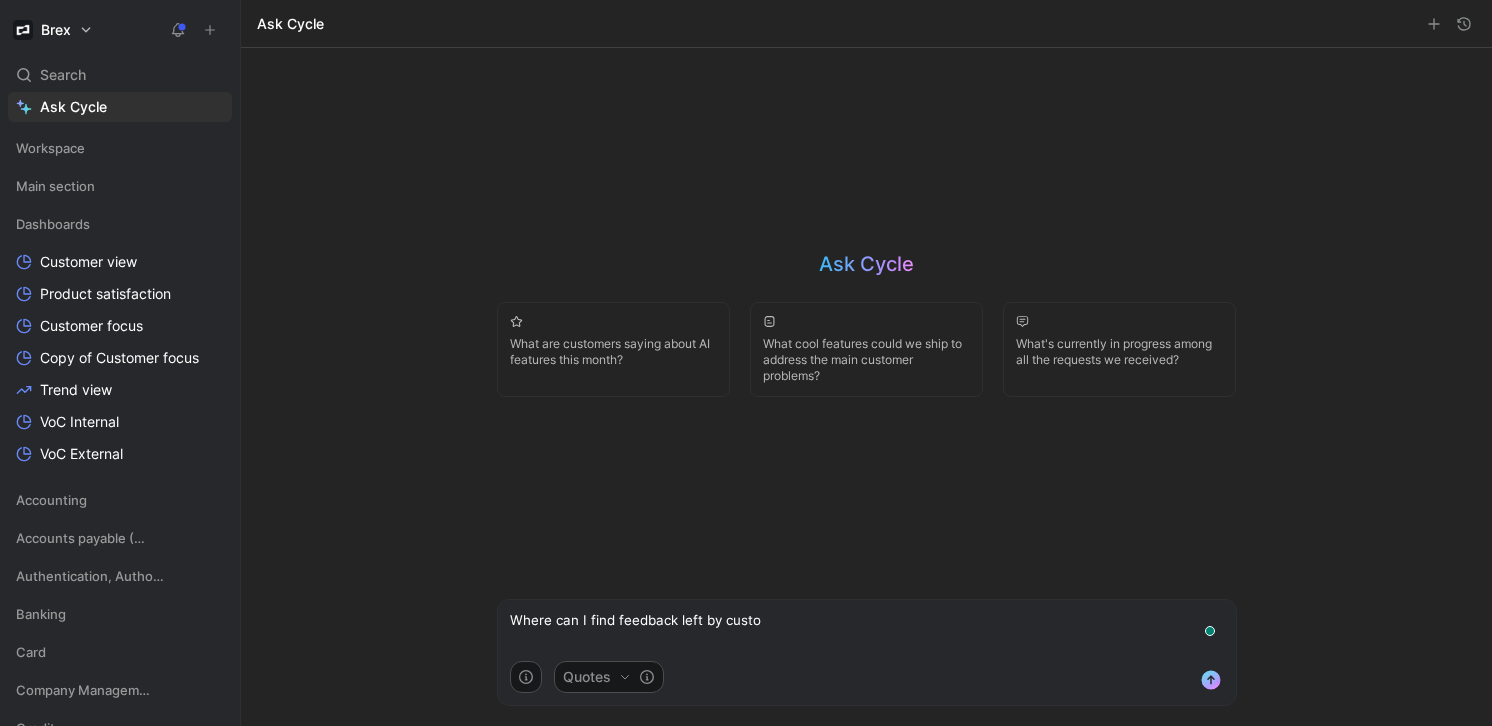 type on "Where can I find feedback left by custom" 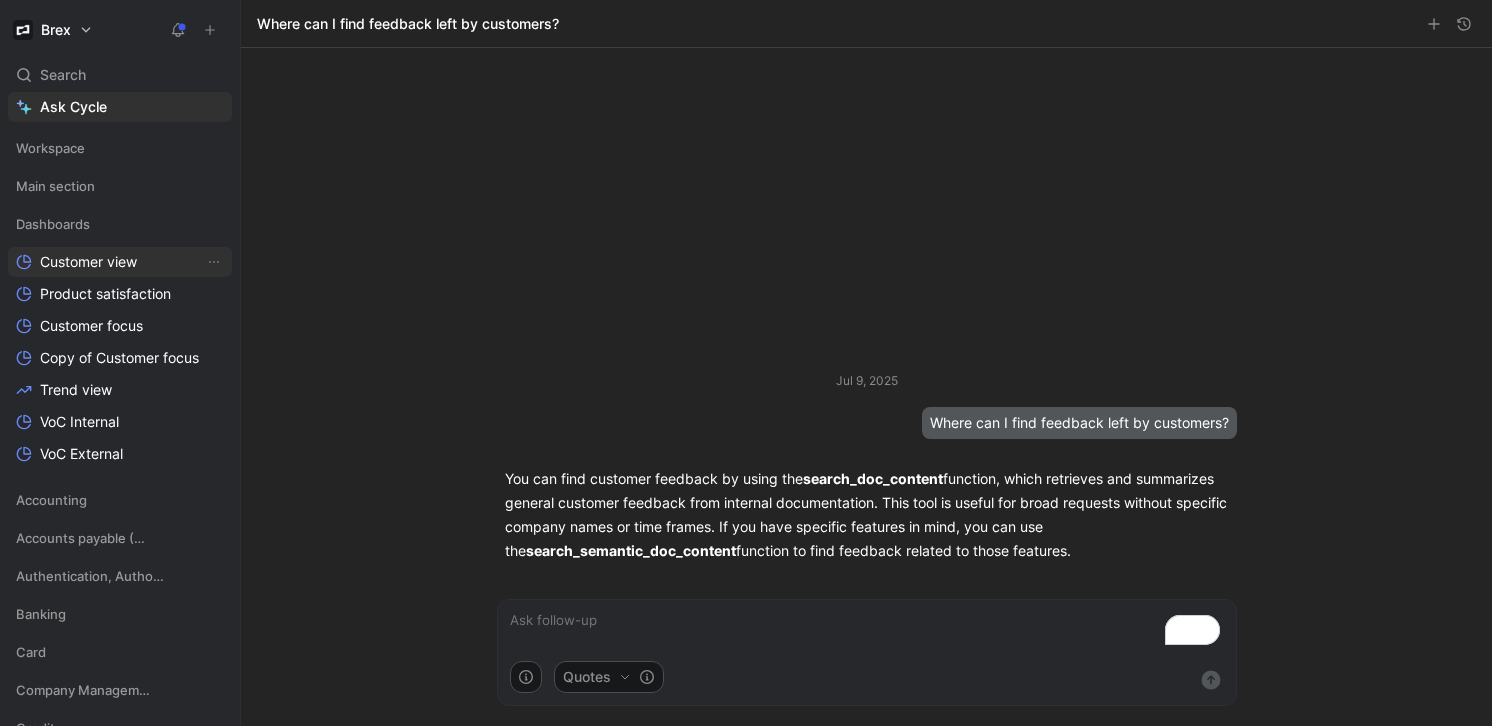 click on "Customer view" at bounding box center [88, 262] 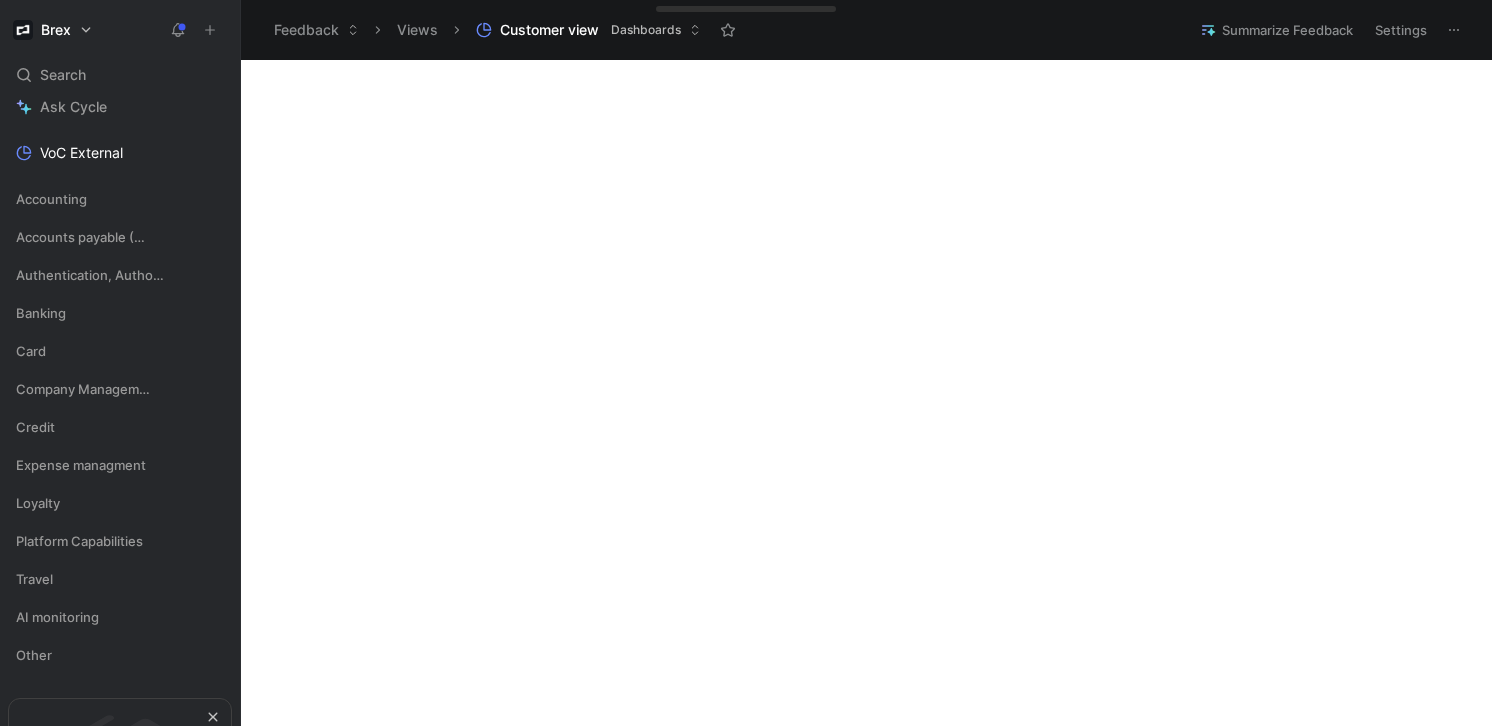 scroll, scrollTop: 0, scrollLeft: 0, axis: both 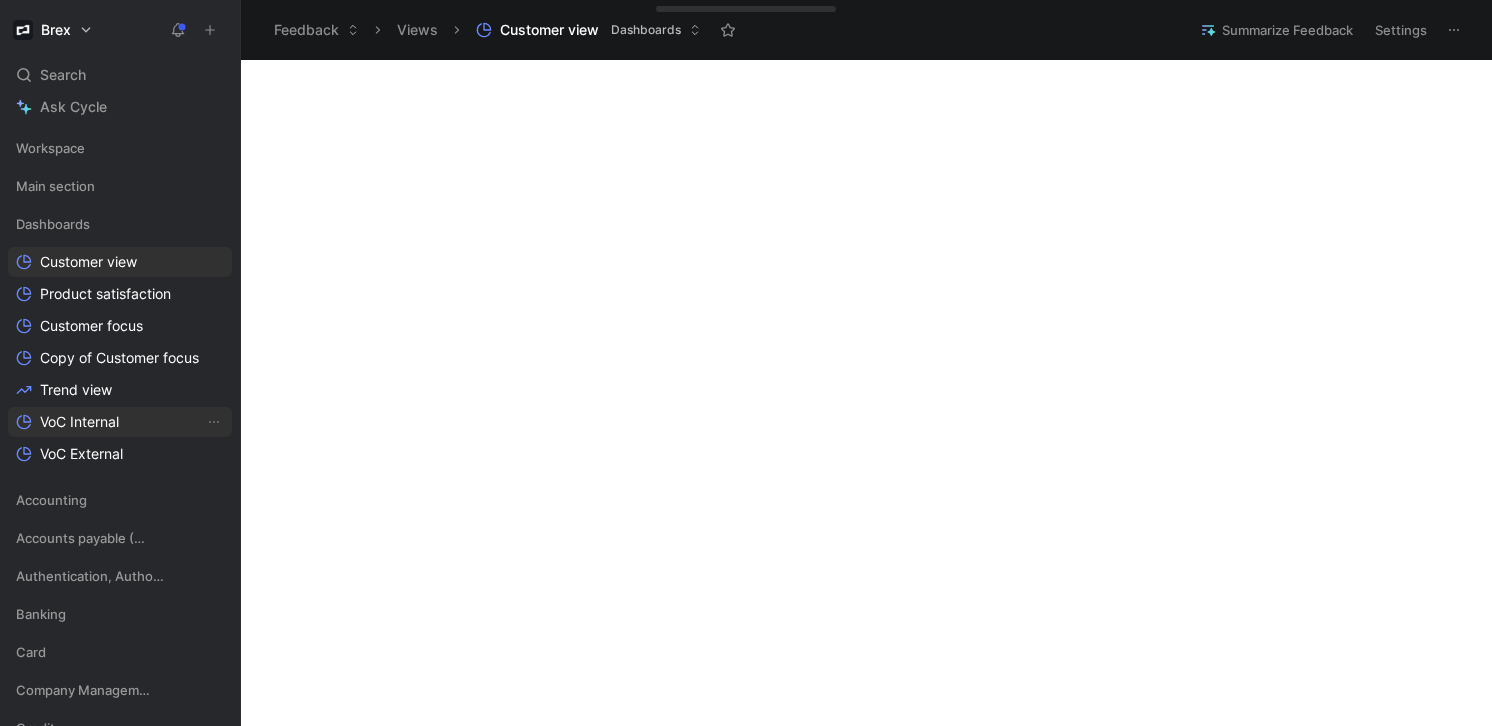 click on "VoC Internal" at bounding box center (79, 422) 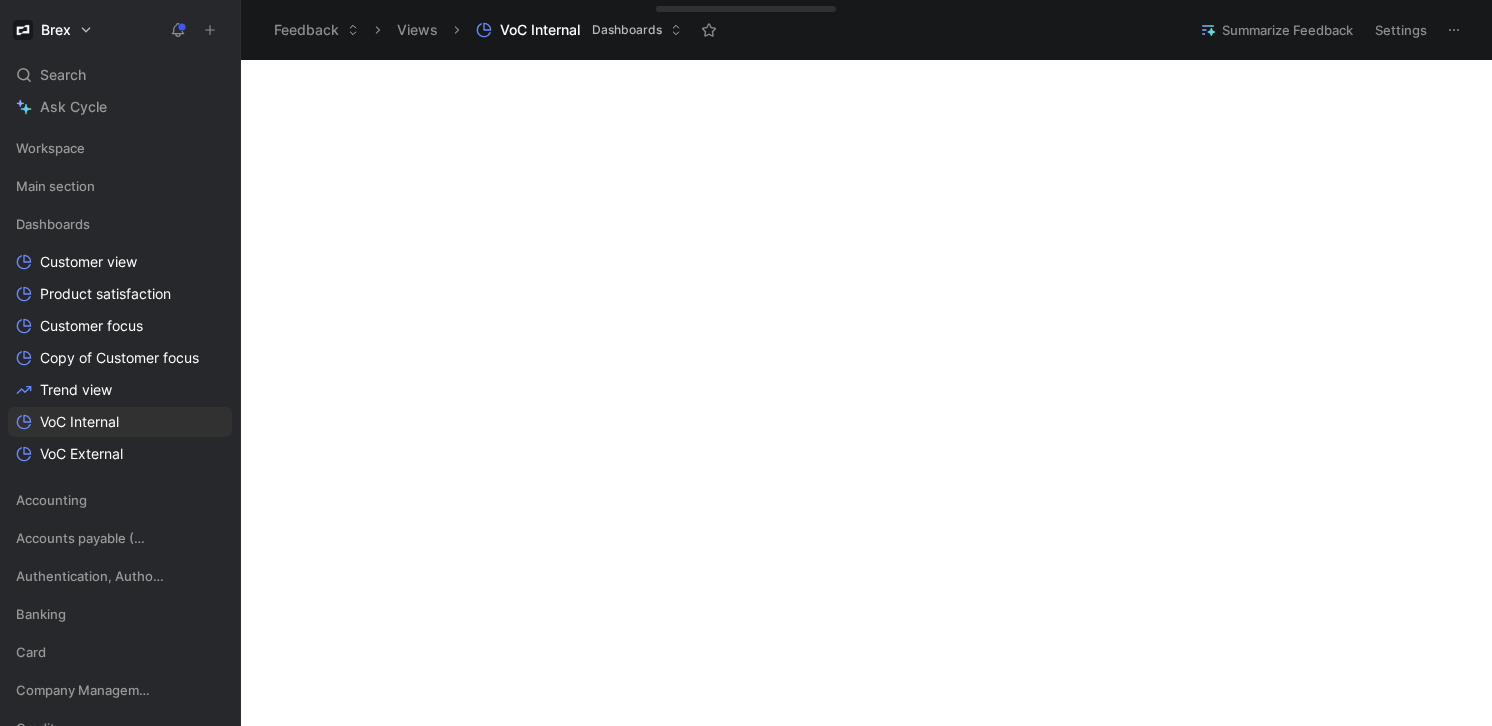 scroll, scrollTop: 0, scrollLeft: 0, axis: both 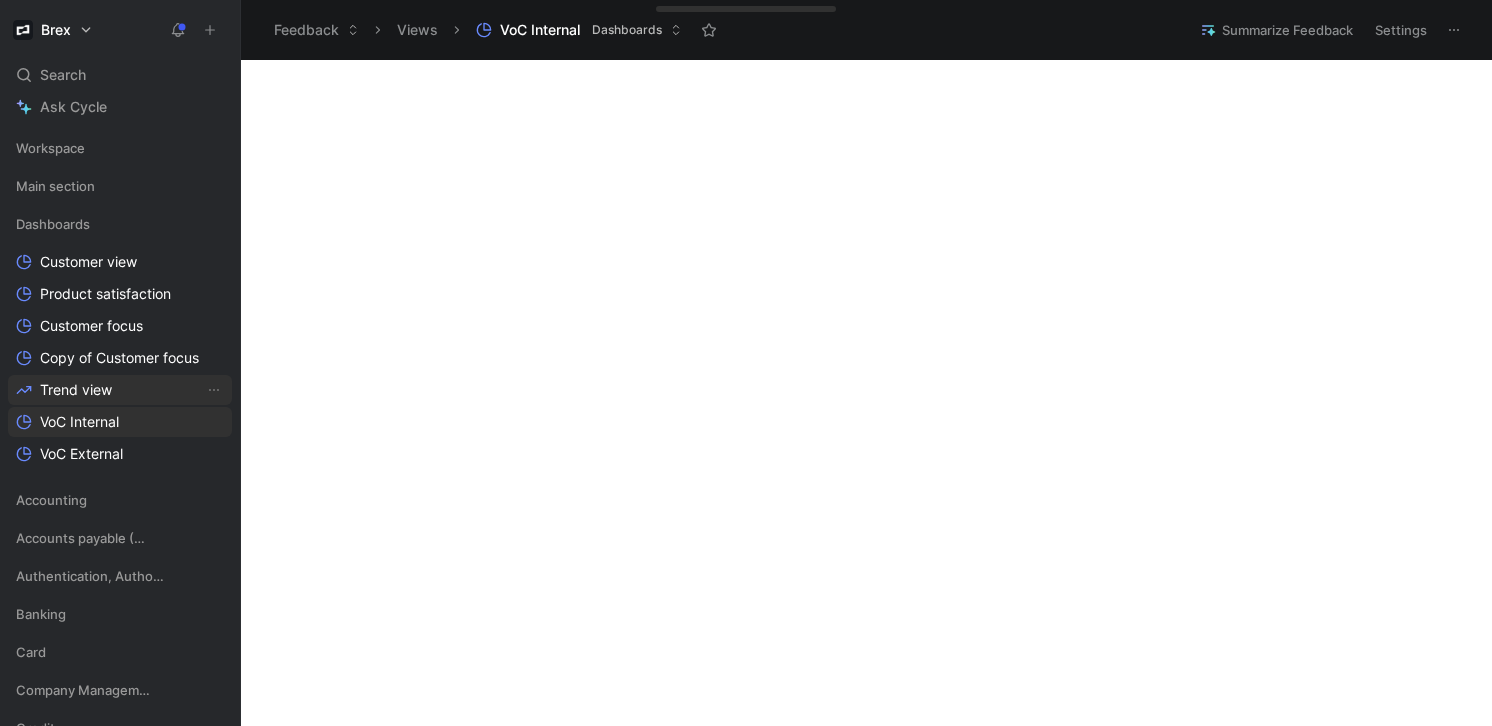 click on "Trend view" at bounding box center (76, 390) 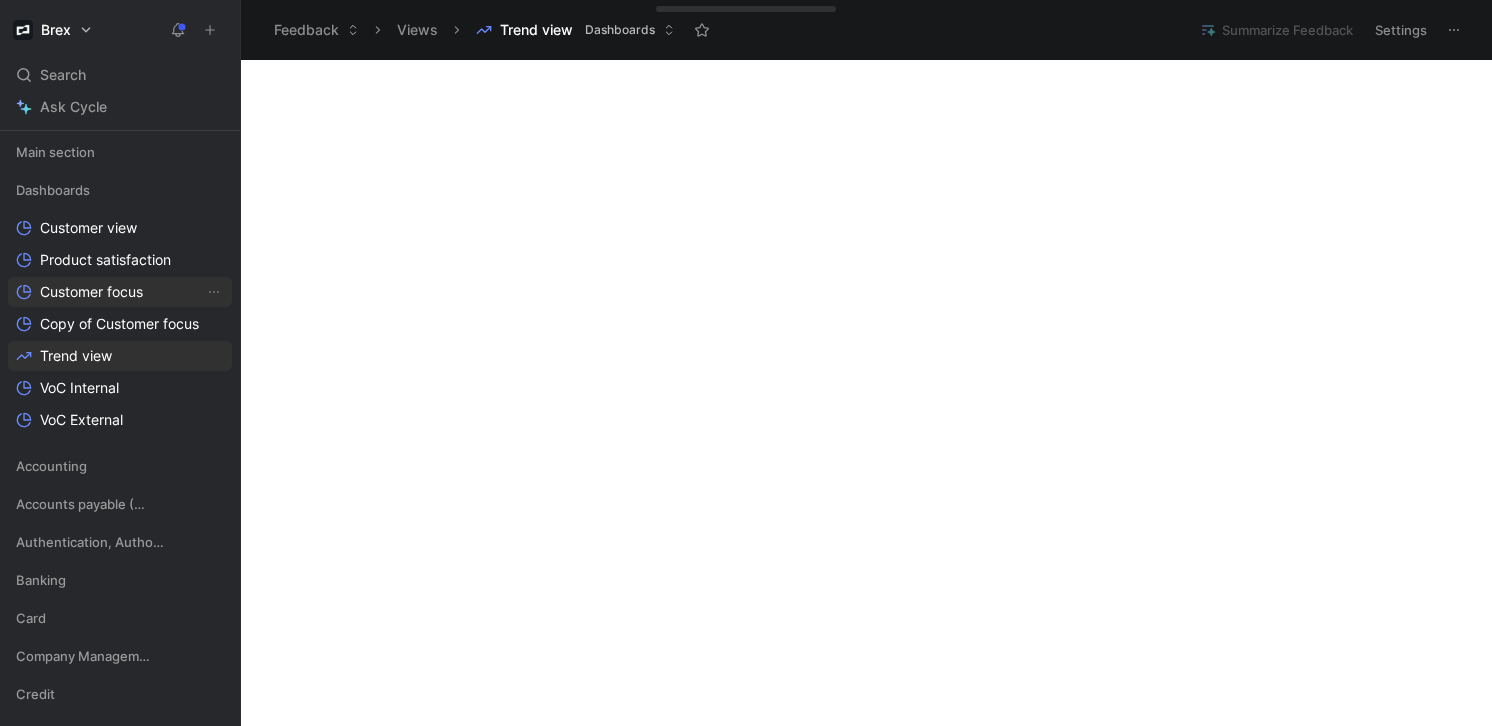 scroll, scrollTop: 26, scrollLeft: 0, axis: vertical 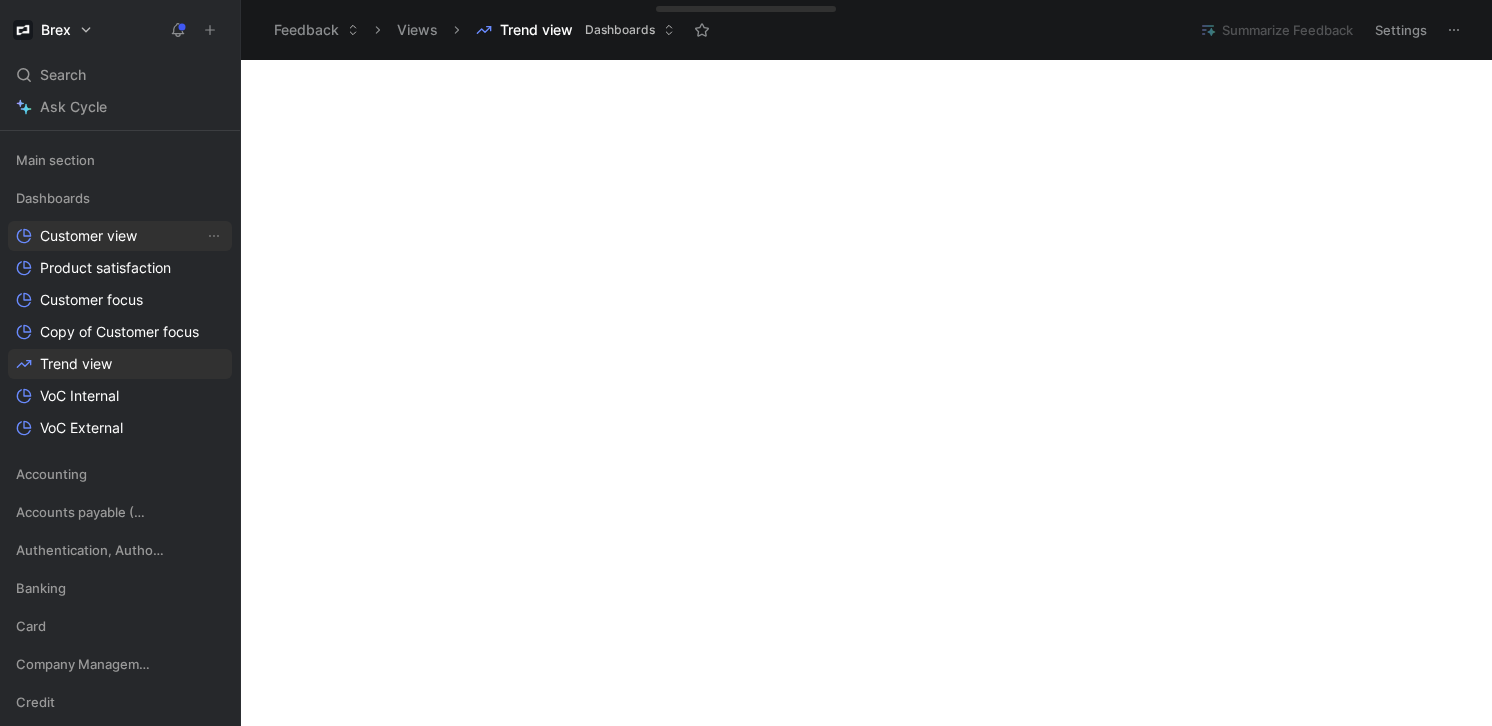 click on "Customer view" at bounding box center [88, 236] 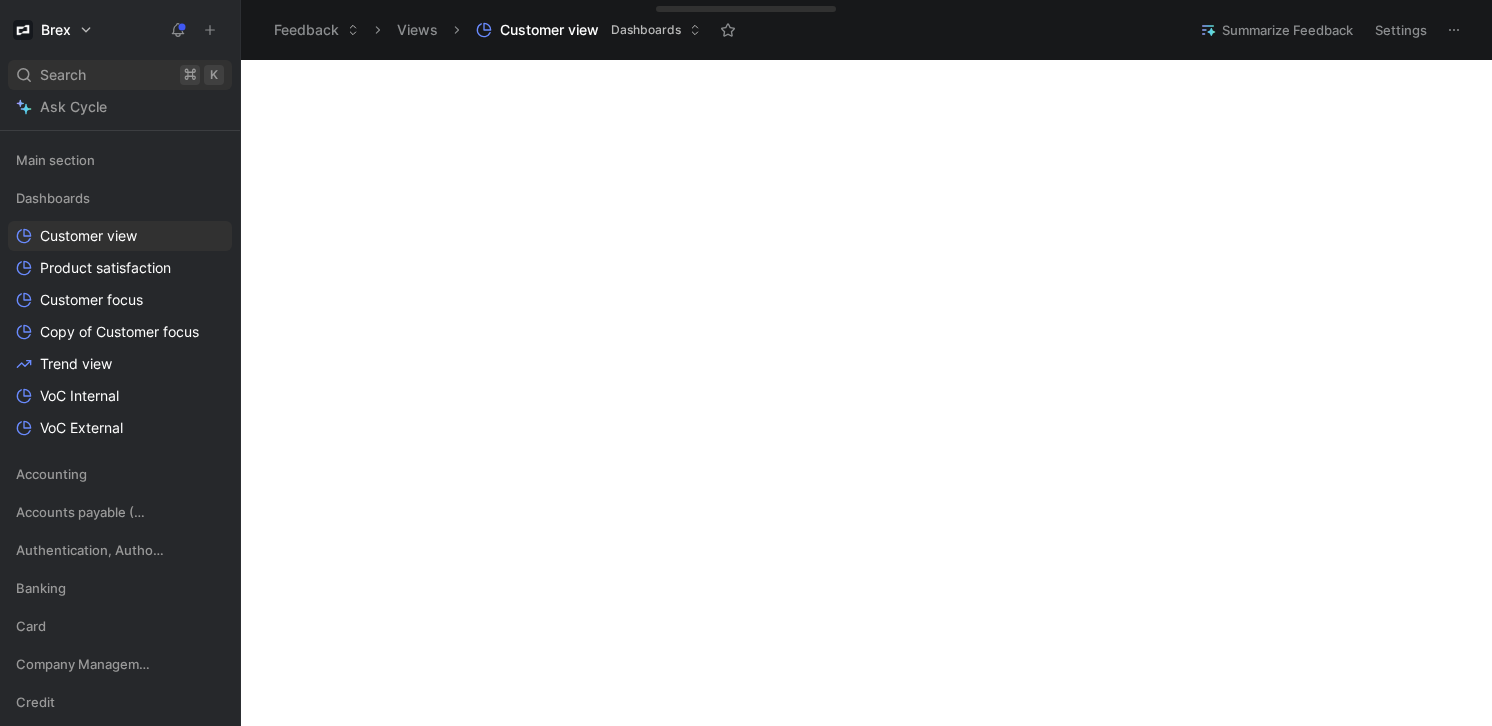 click on "Search ⌘ K" at bounding box center (120, 75) 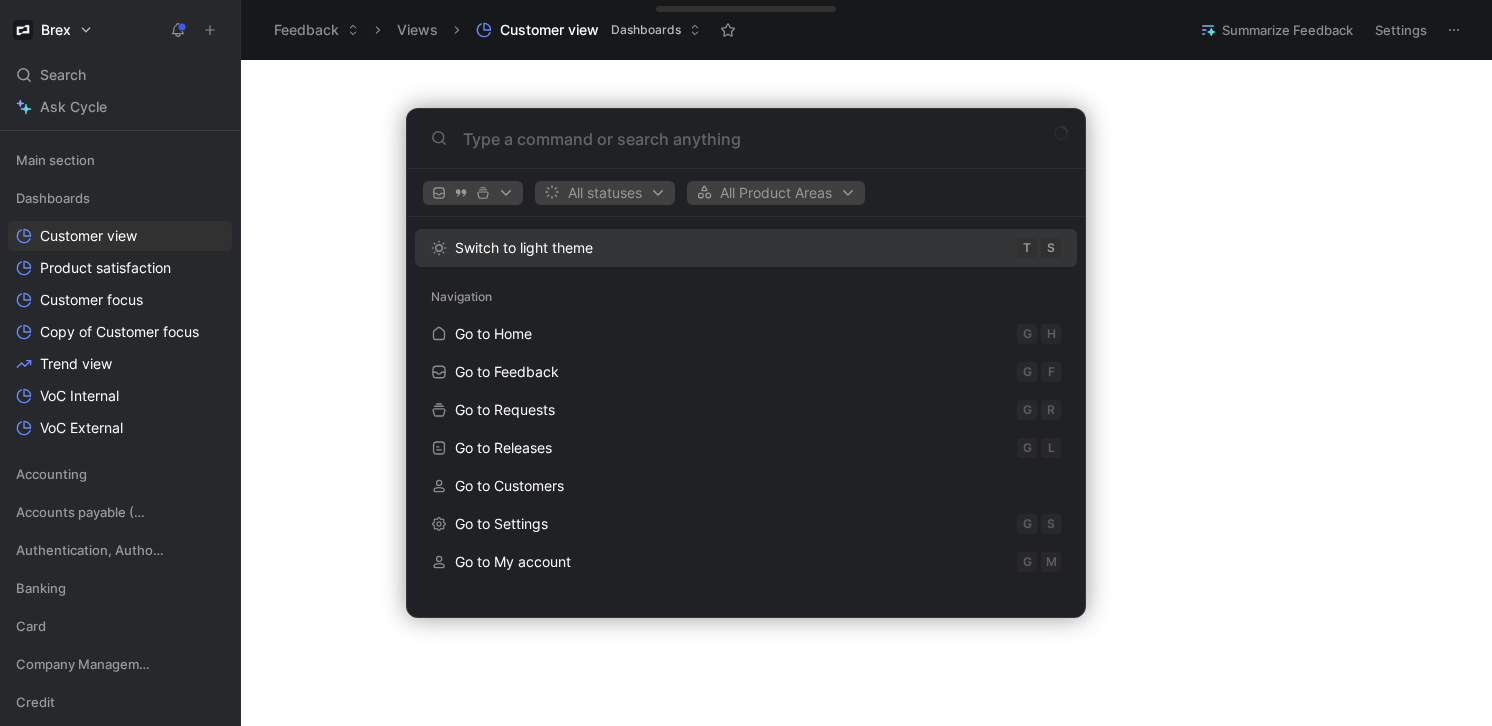 click at bounding box center (762, 139) 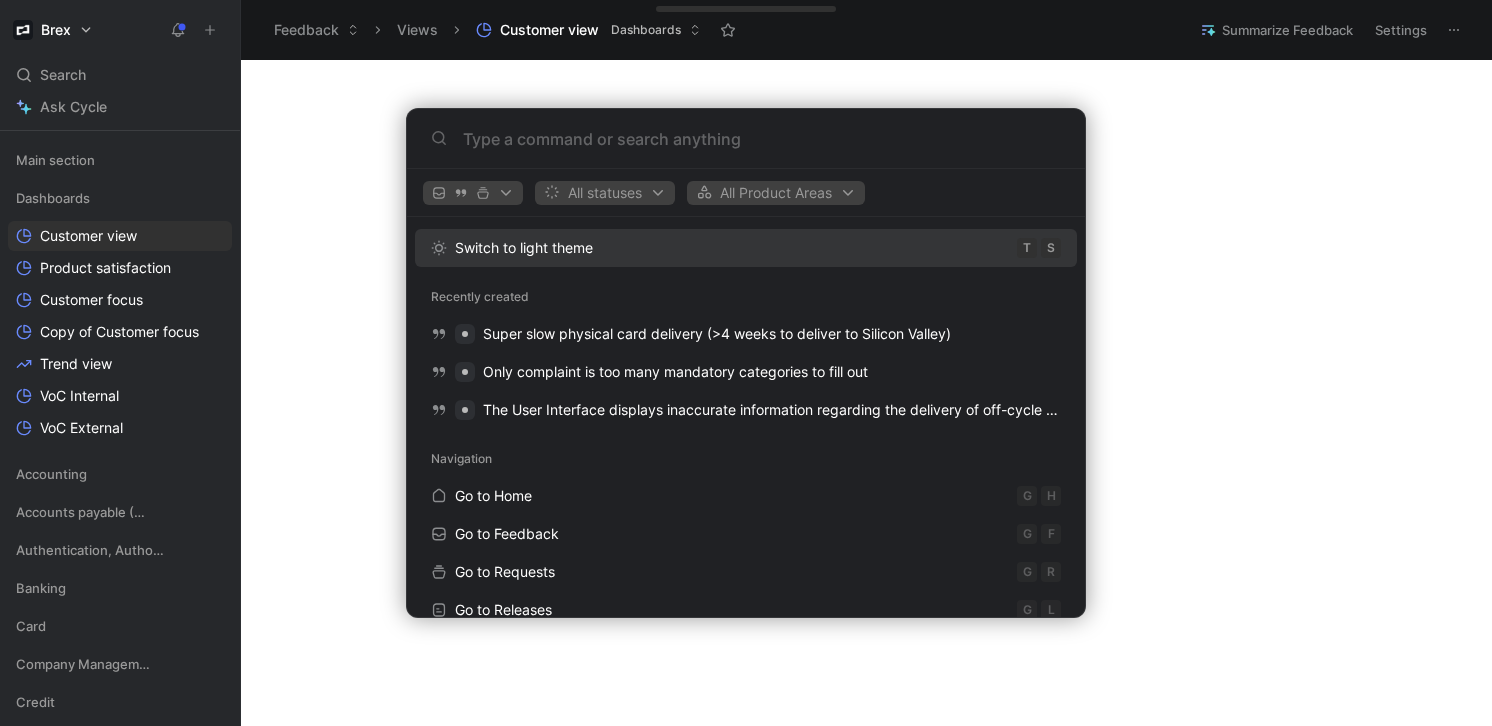 type on """ 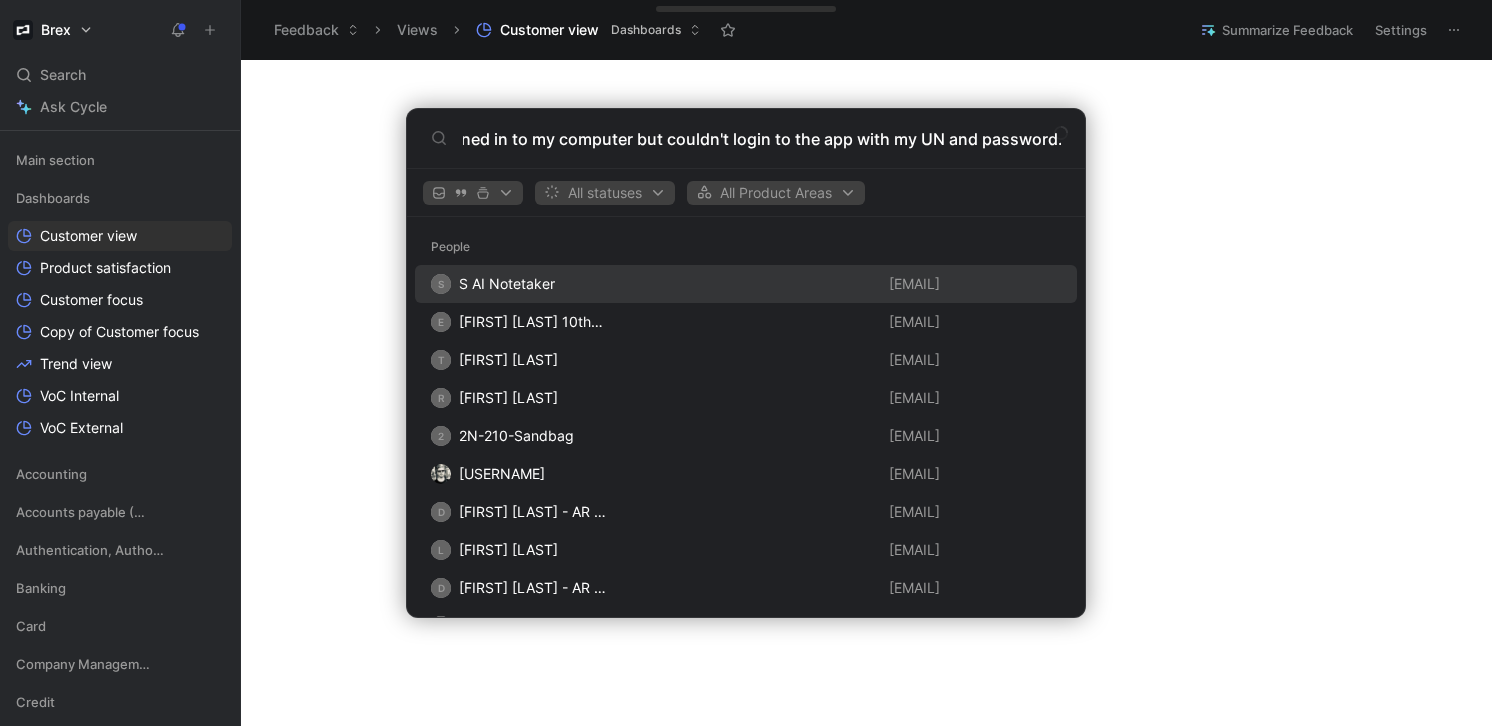scroll, scrollTop: 0, scrollLeft: 268, axis: horizontal 